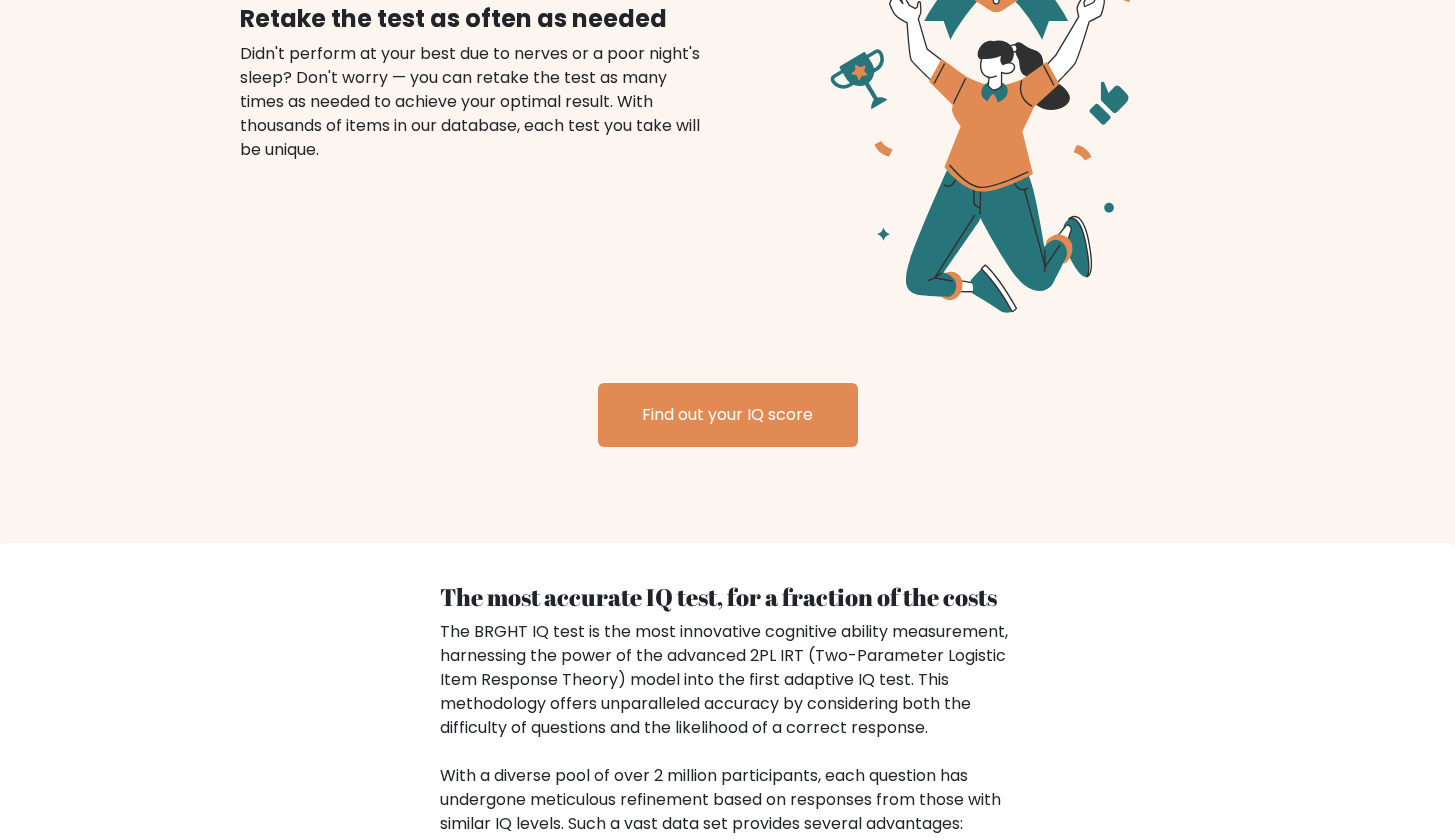 scroll, scrollTop: 2470, scrollLeft: 0, axis: vertical 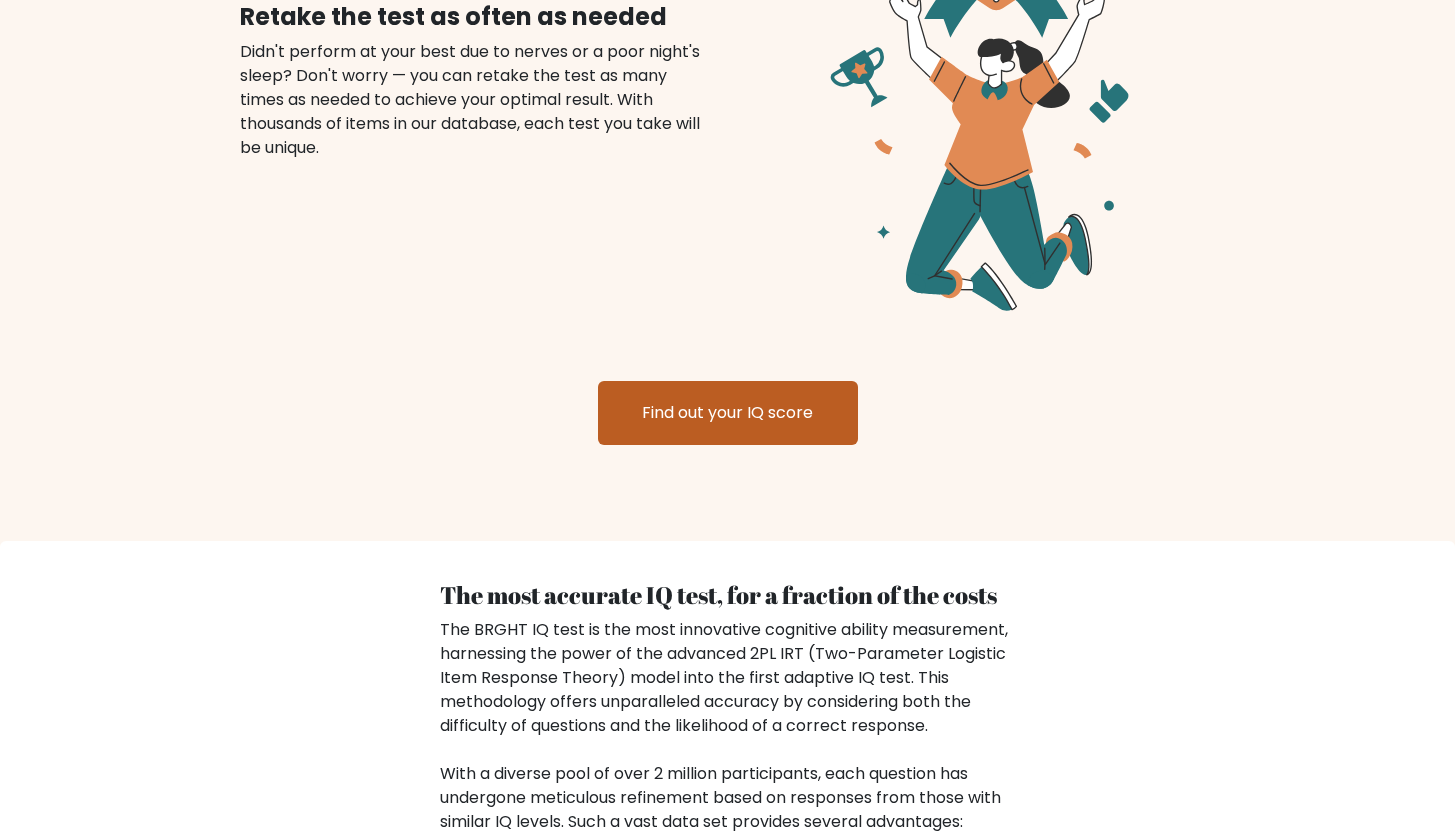 click on "Find out your IQ score" at bounding box center (728, 413) 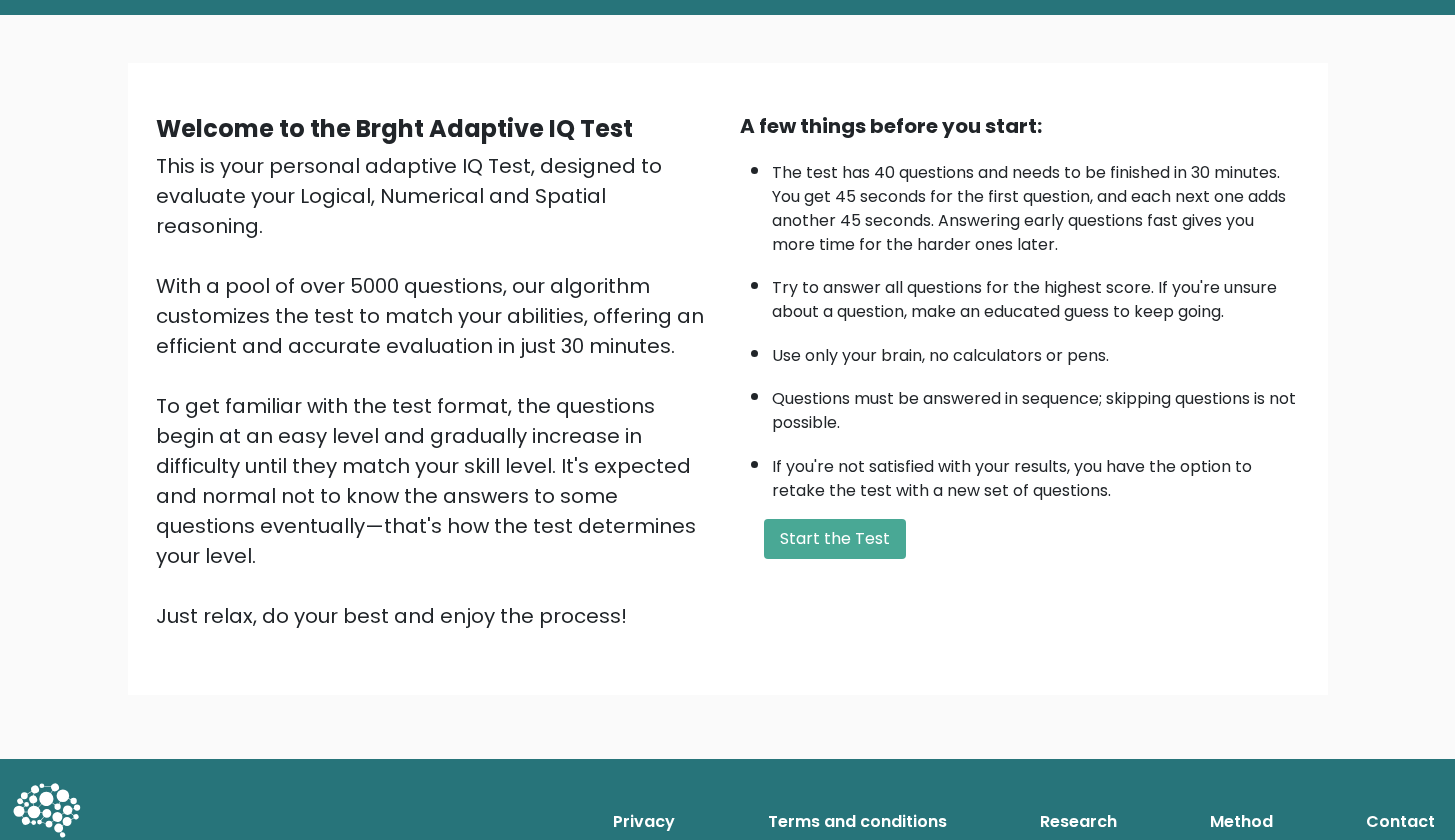 scroll, scrollTop: 94, scrollLeft: 0, axis: vertical 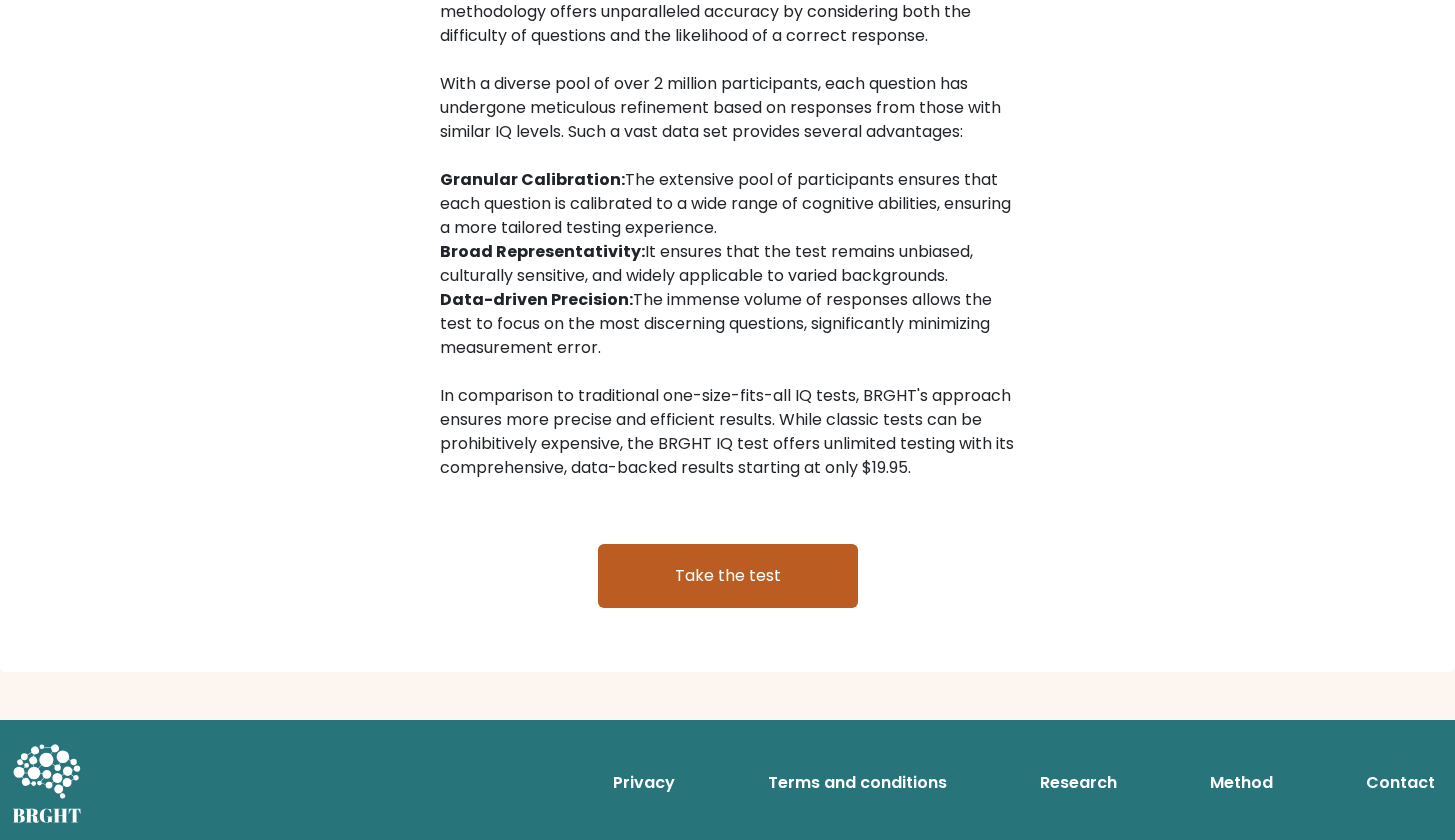 click on "Take the test" at bounding box center (728, 576) 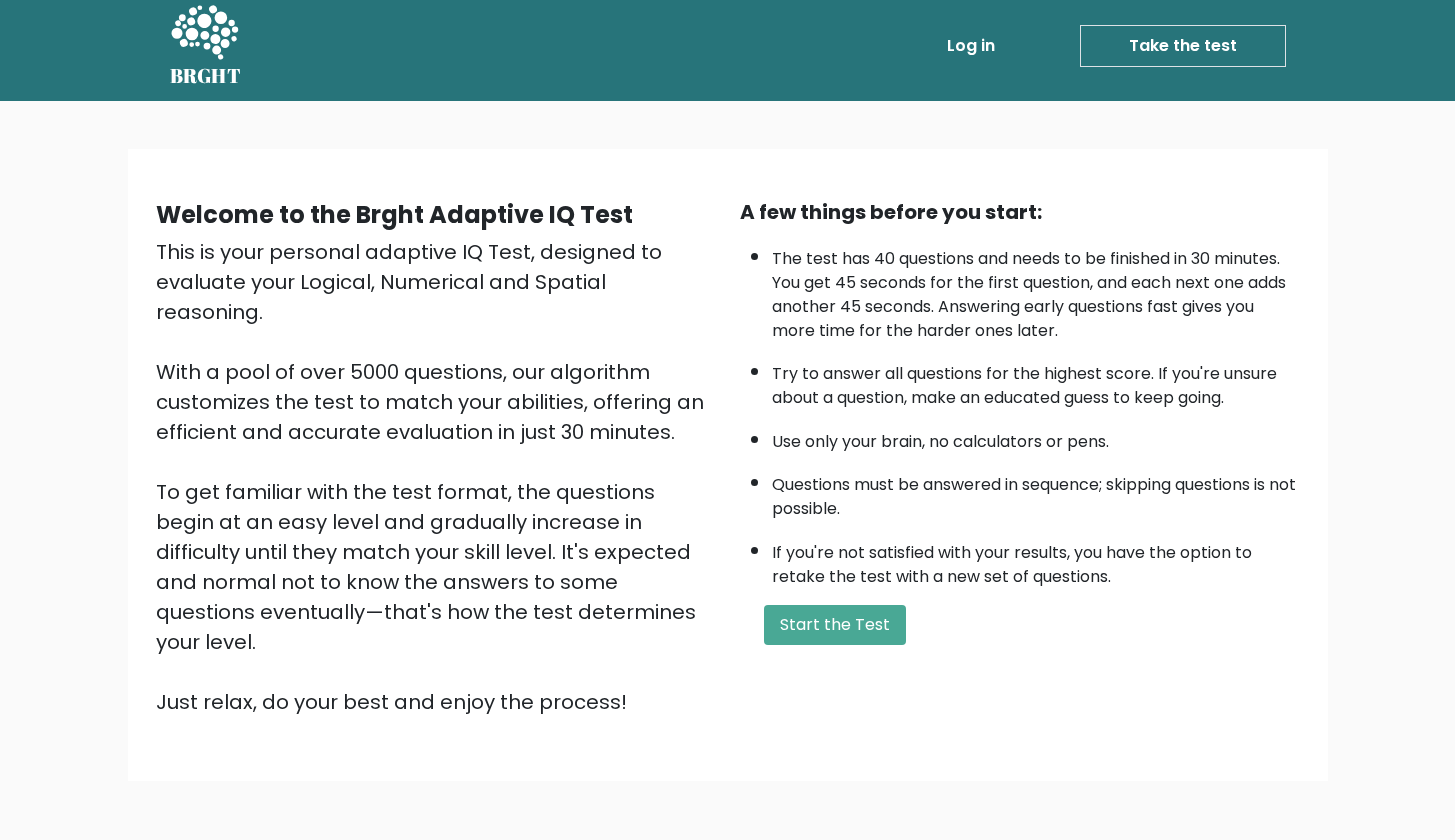 scroll, scrollTop: 12, scrollLeft: 0, axis: vertical 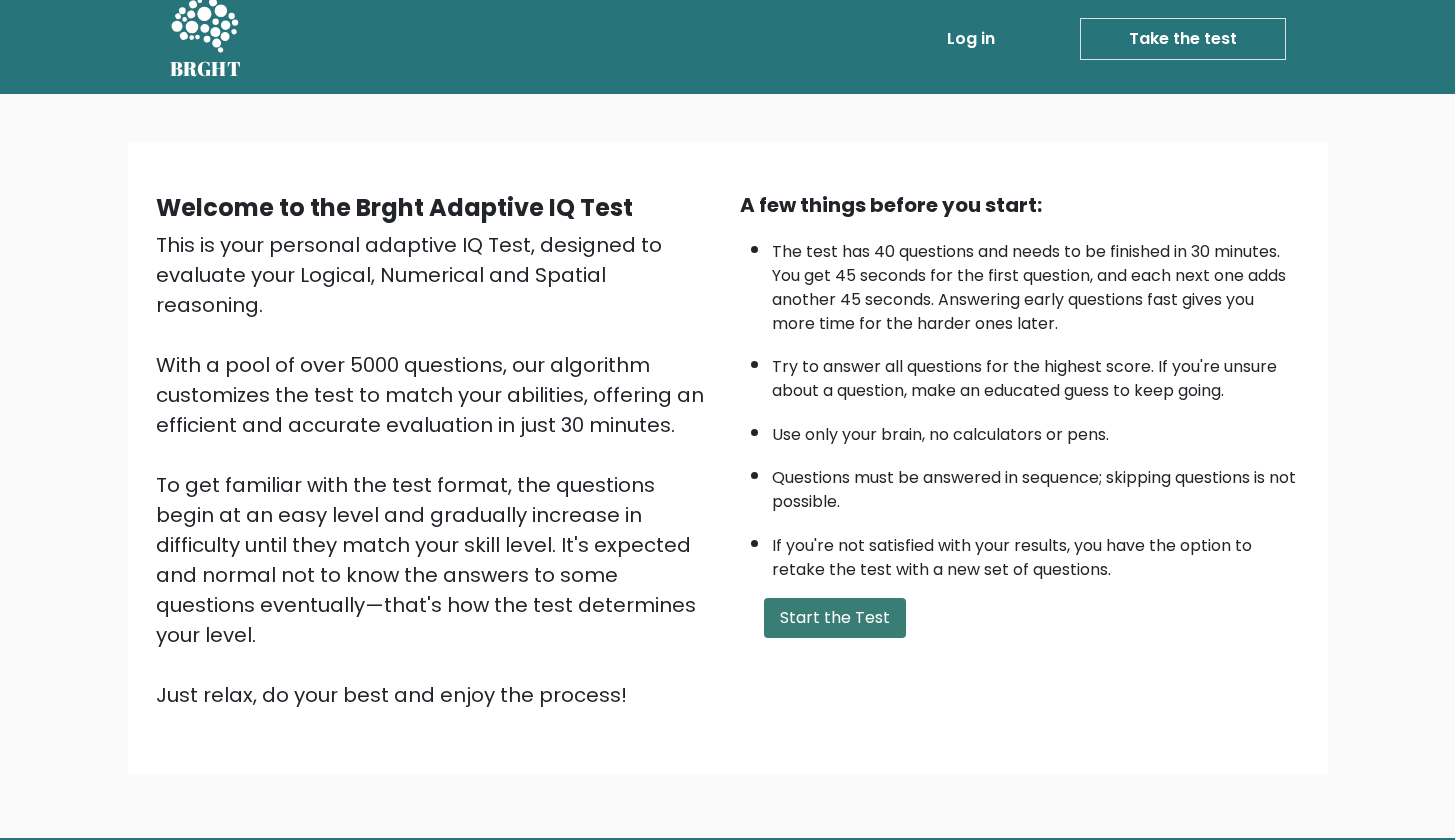 click on "Start the Test" at bounding box center [835, 618] 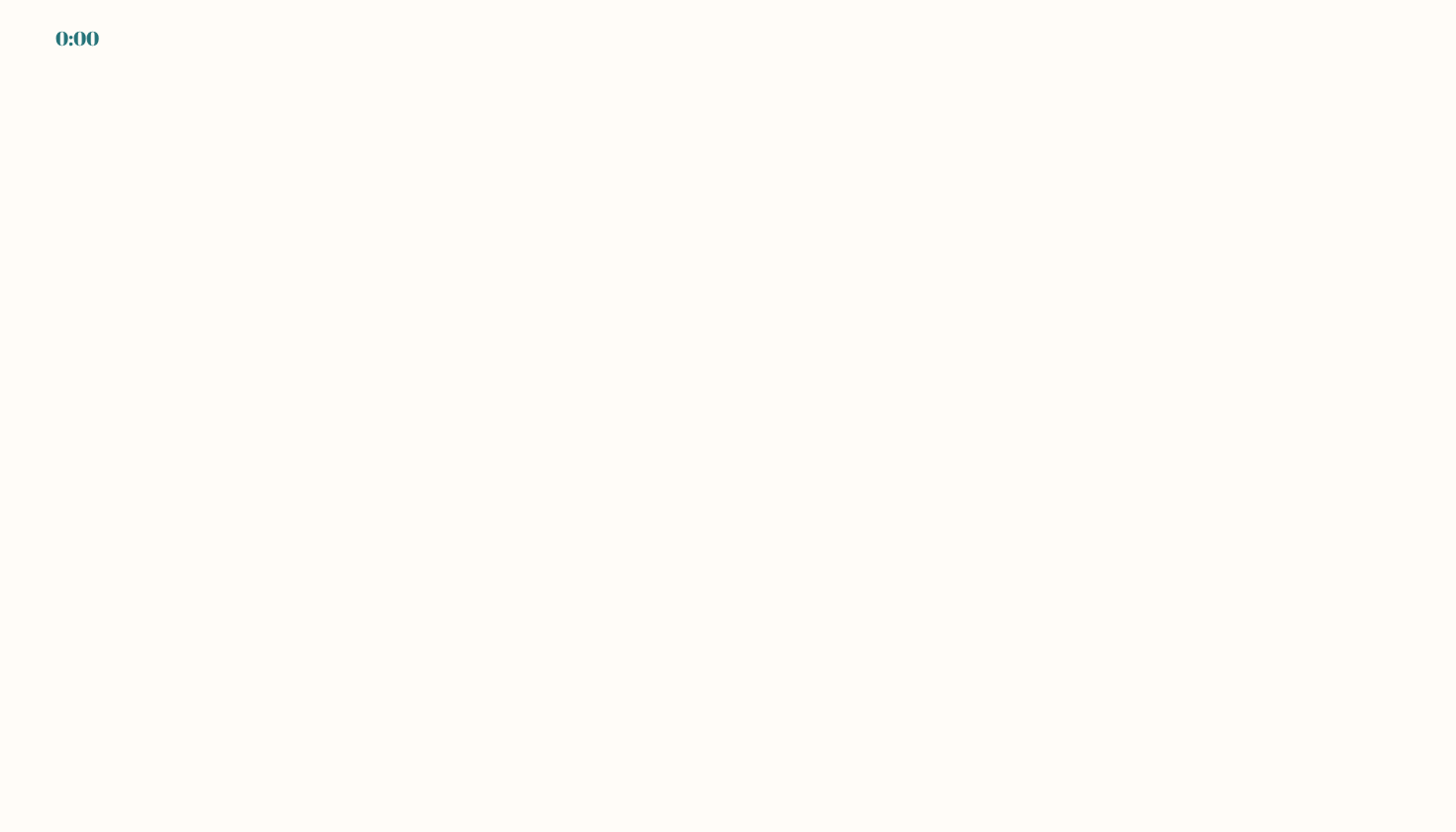 scroll, scrollTop: 0, scrollLeft: 0, axis: both 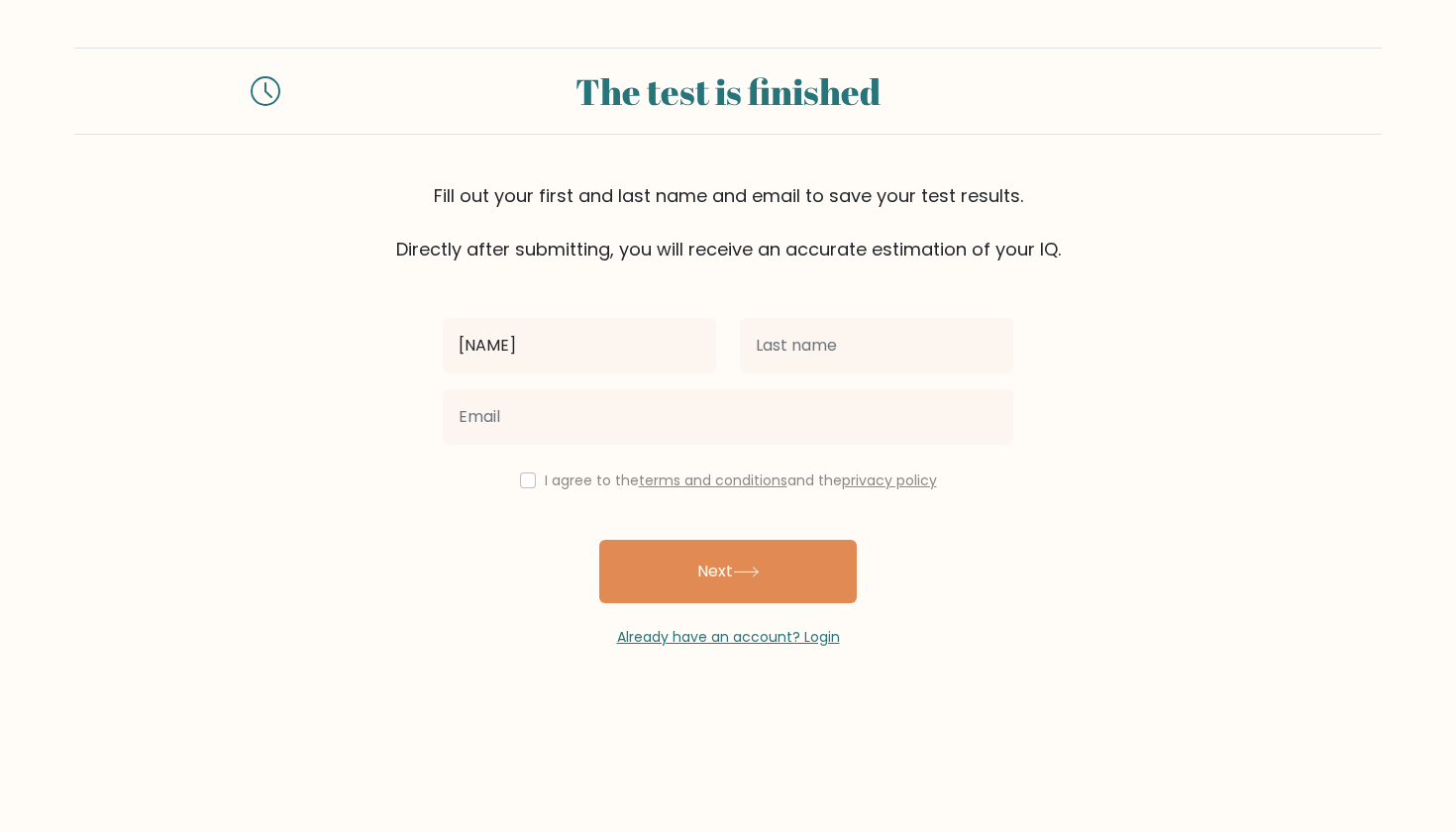 type on "[NAME]" 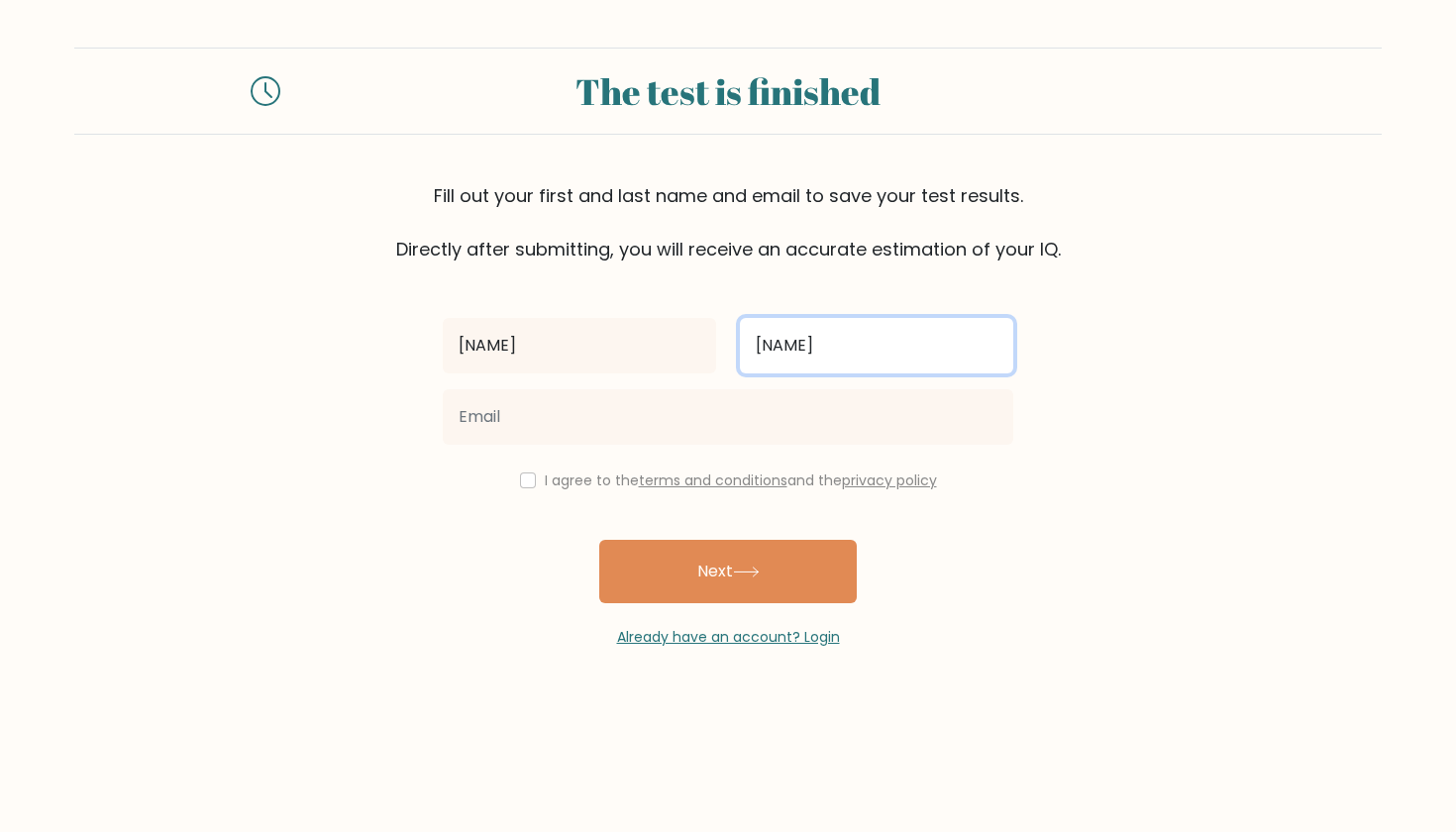 scroll, scrollTop: 1, scrollLeft: 0, axis: vertical 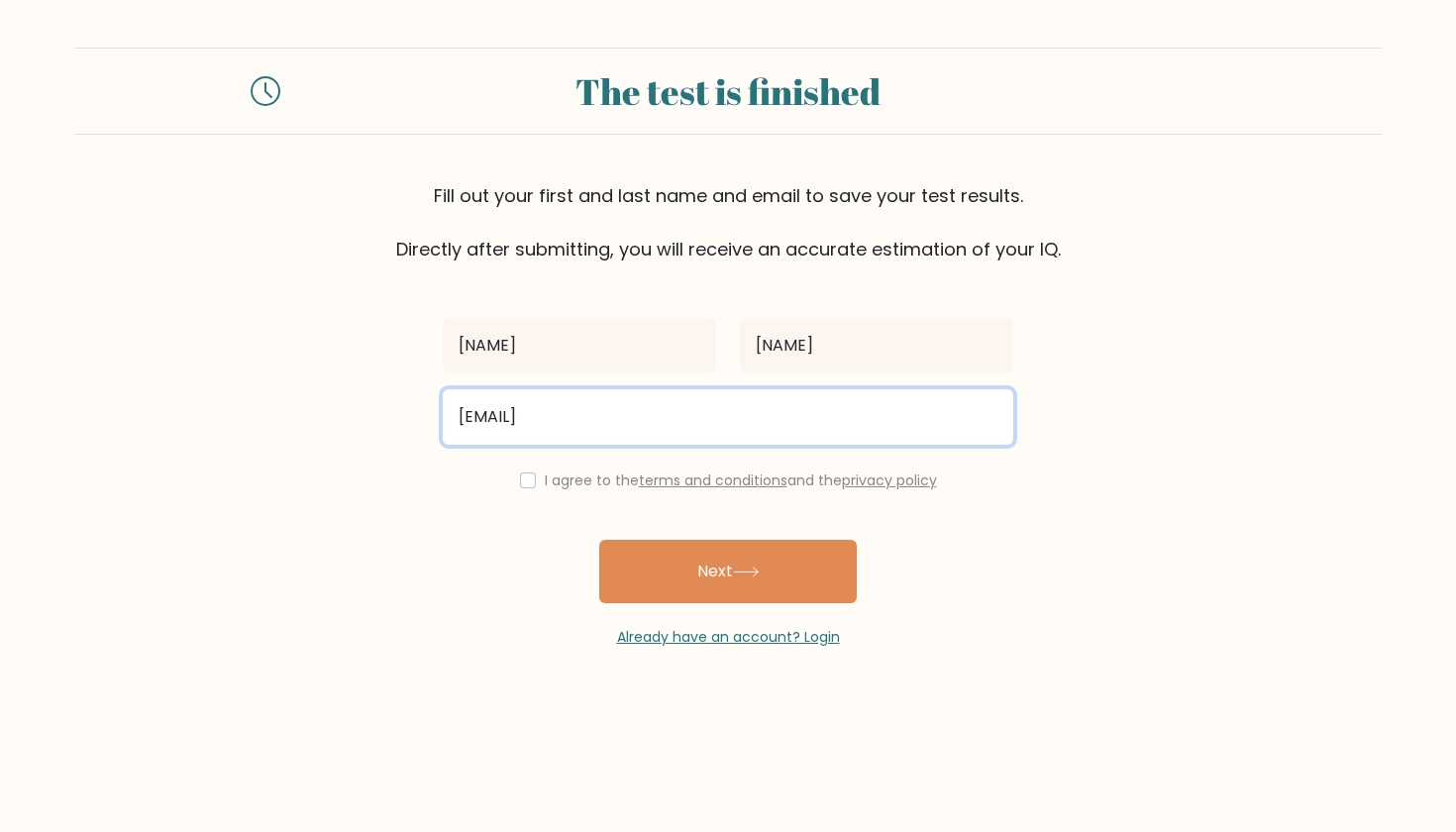 type on "[EMAIL]" 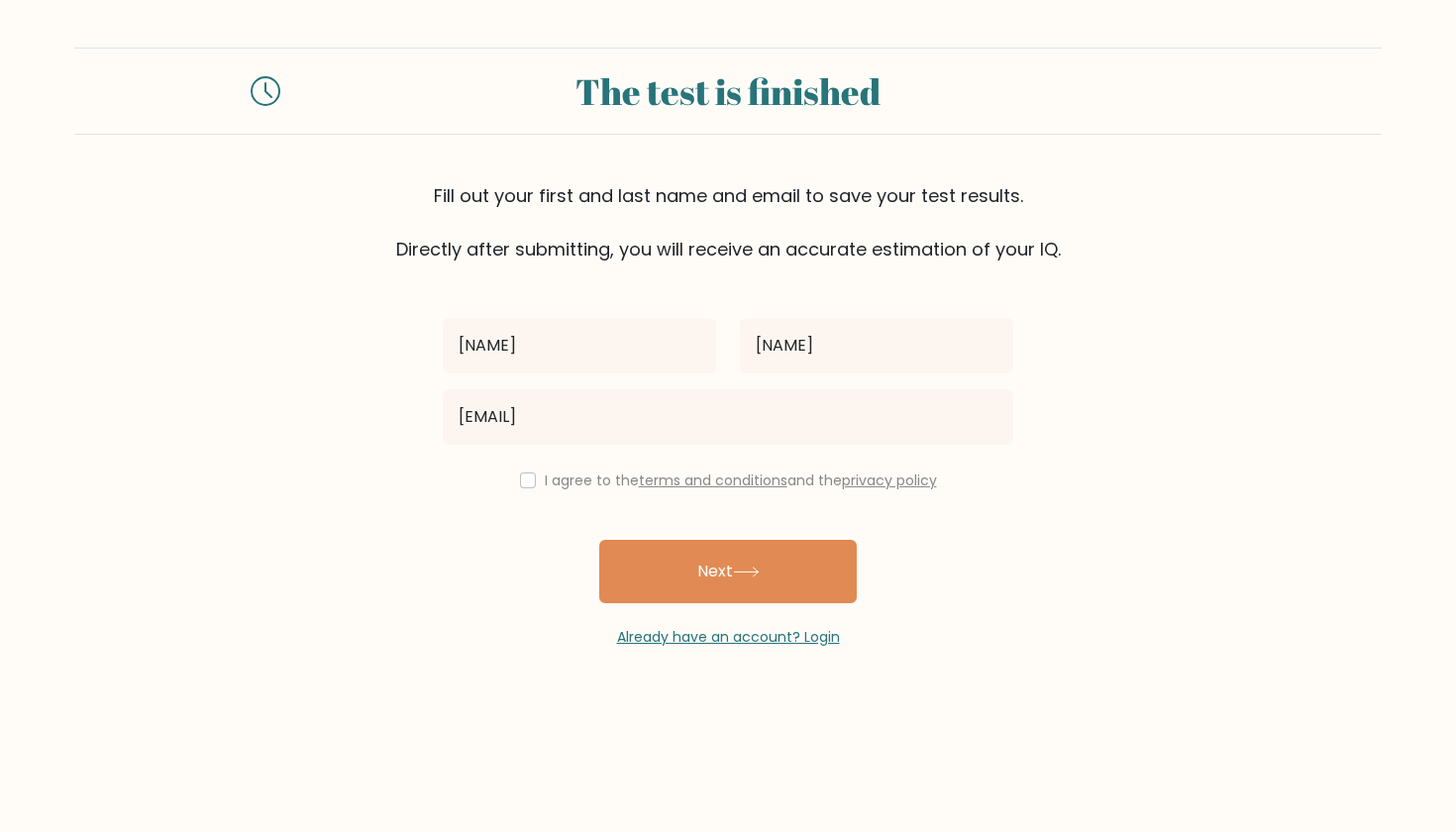 click on "I agree to the  terms and conditions  and the  privacy policy" at bounding box center [728, 480] 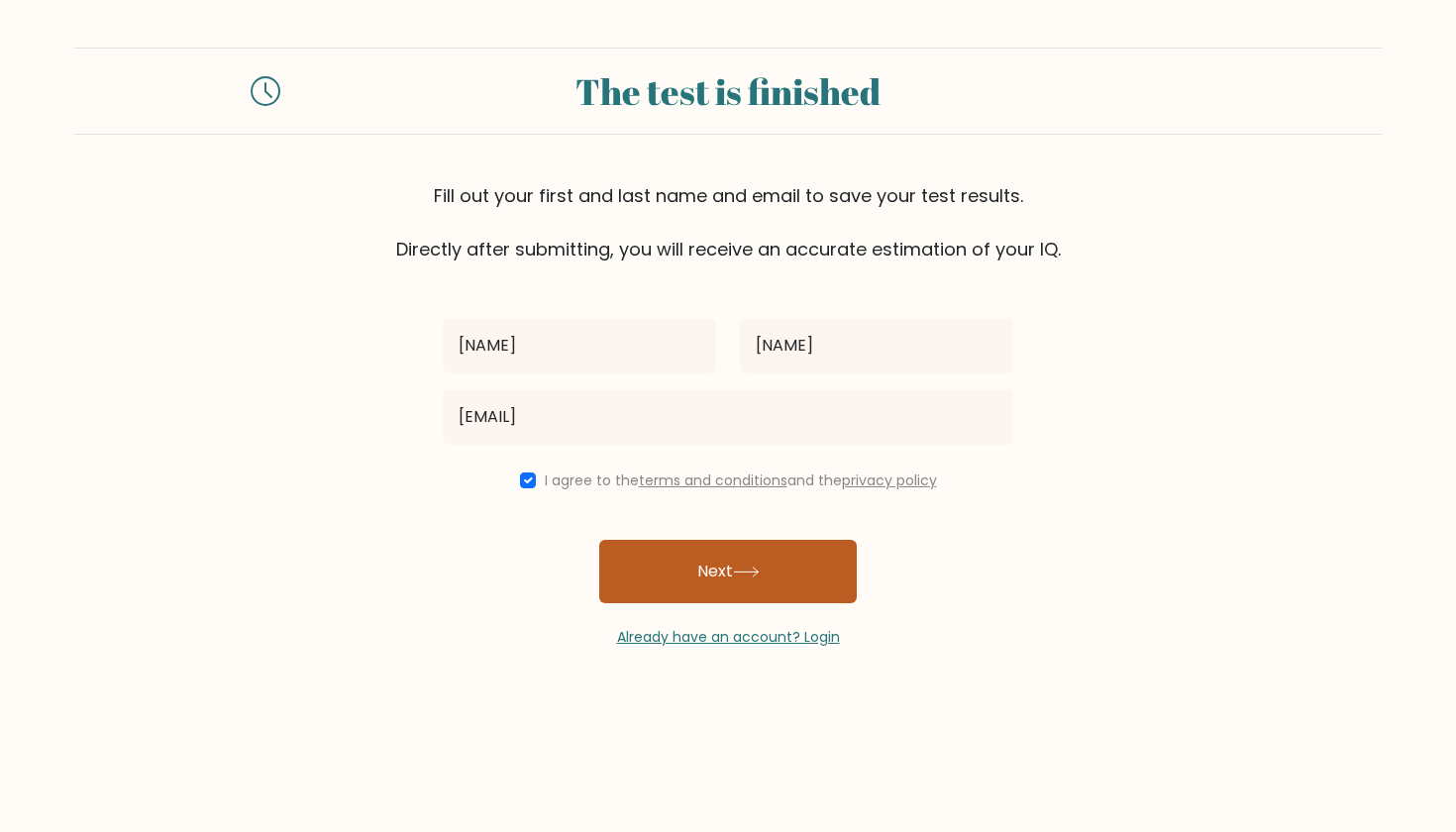 click on "Next" at bounding box center (728, 572) 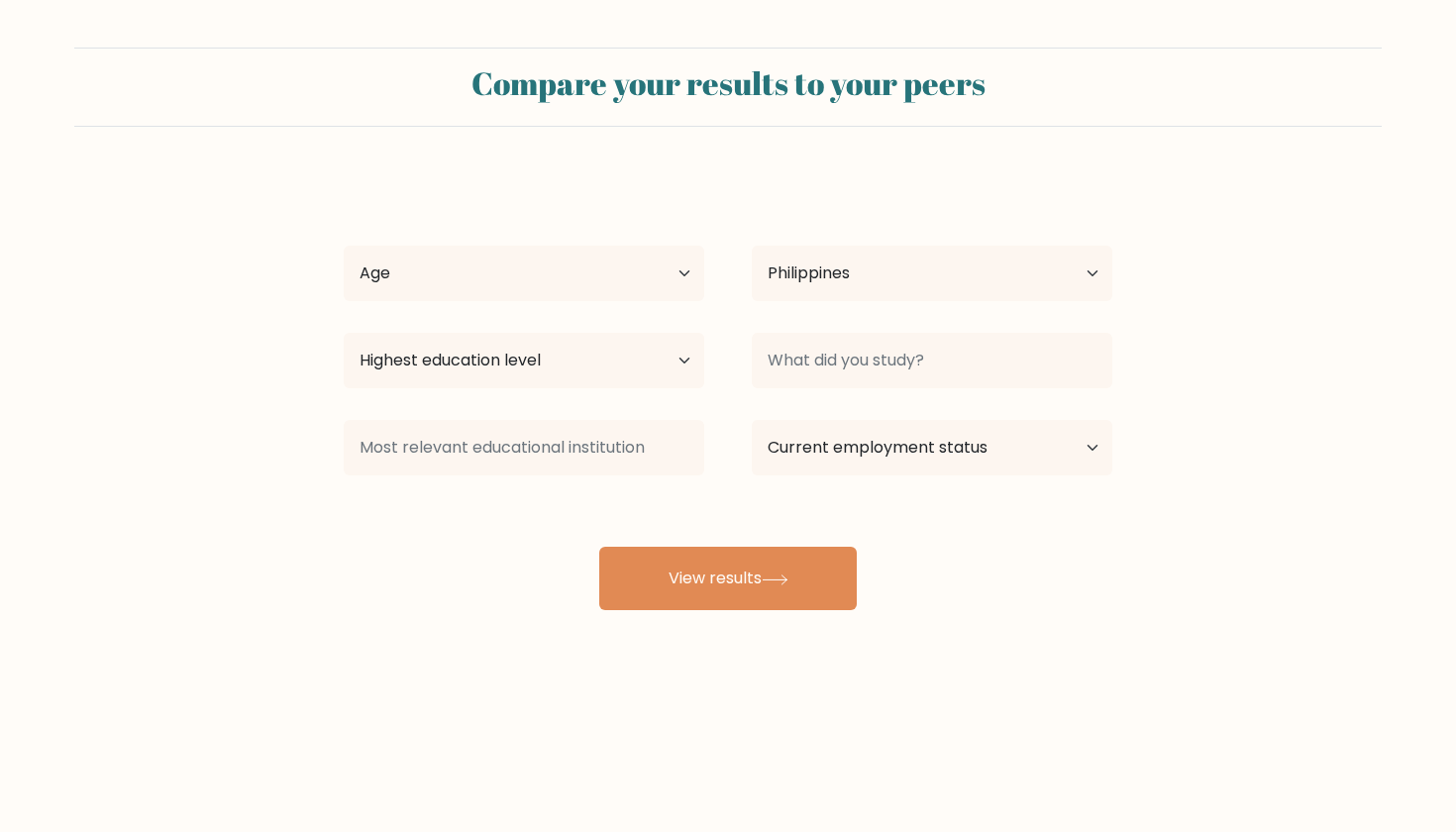 select on "PH" 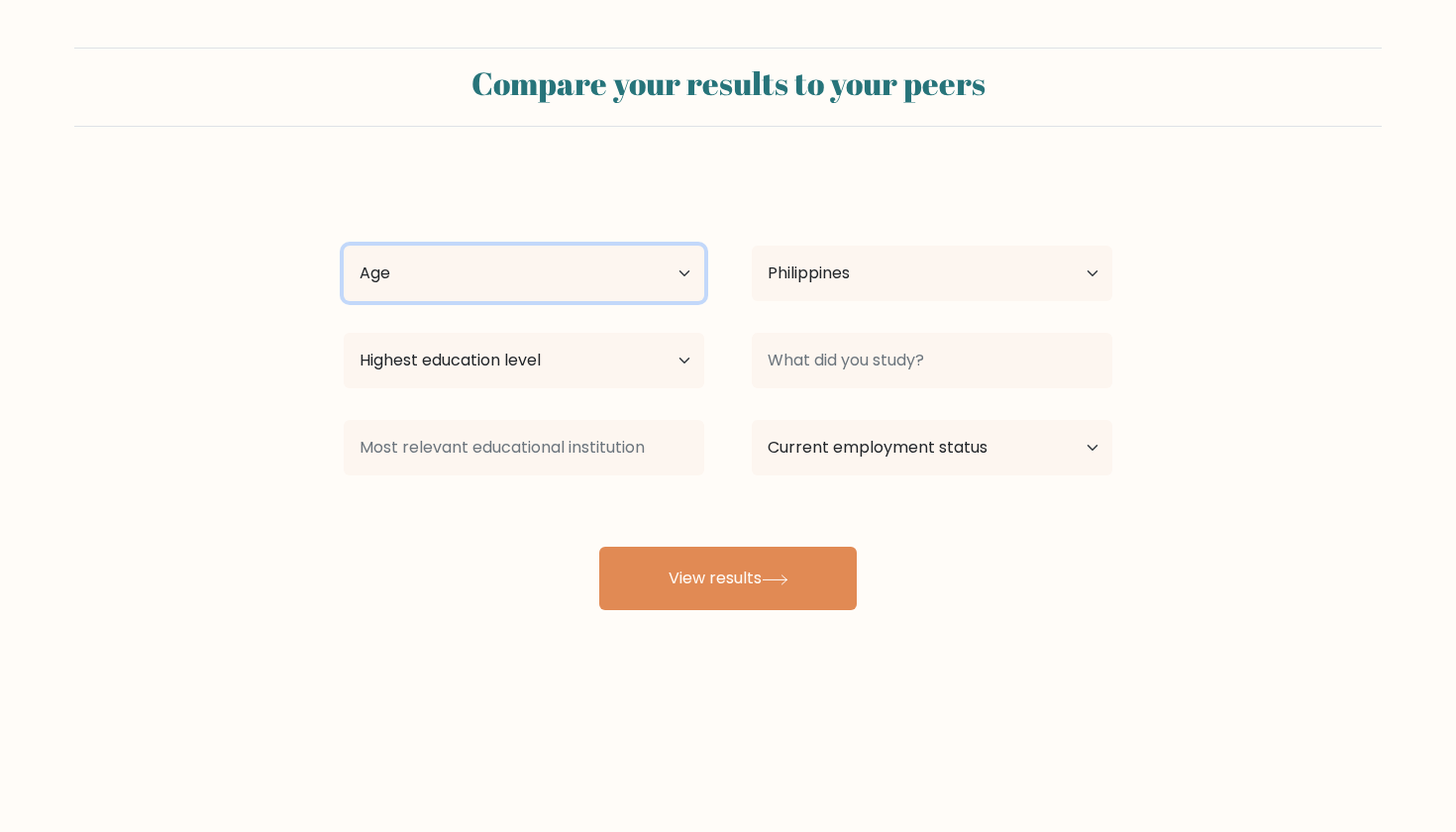 select on "35_44" 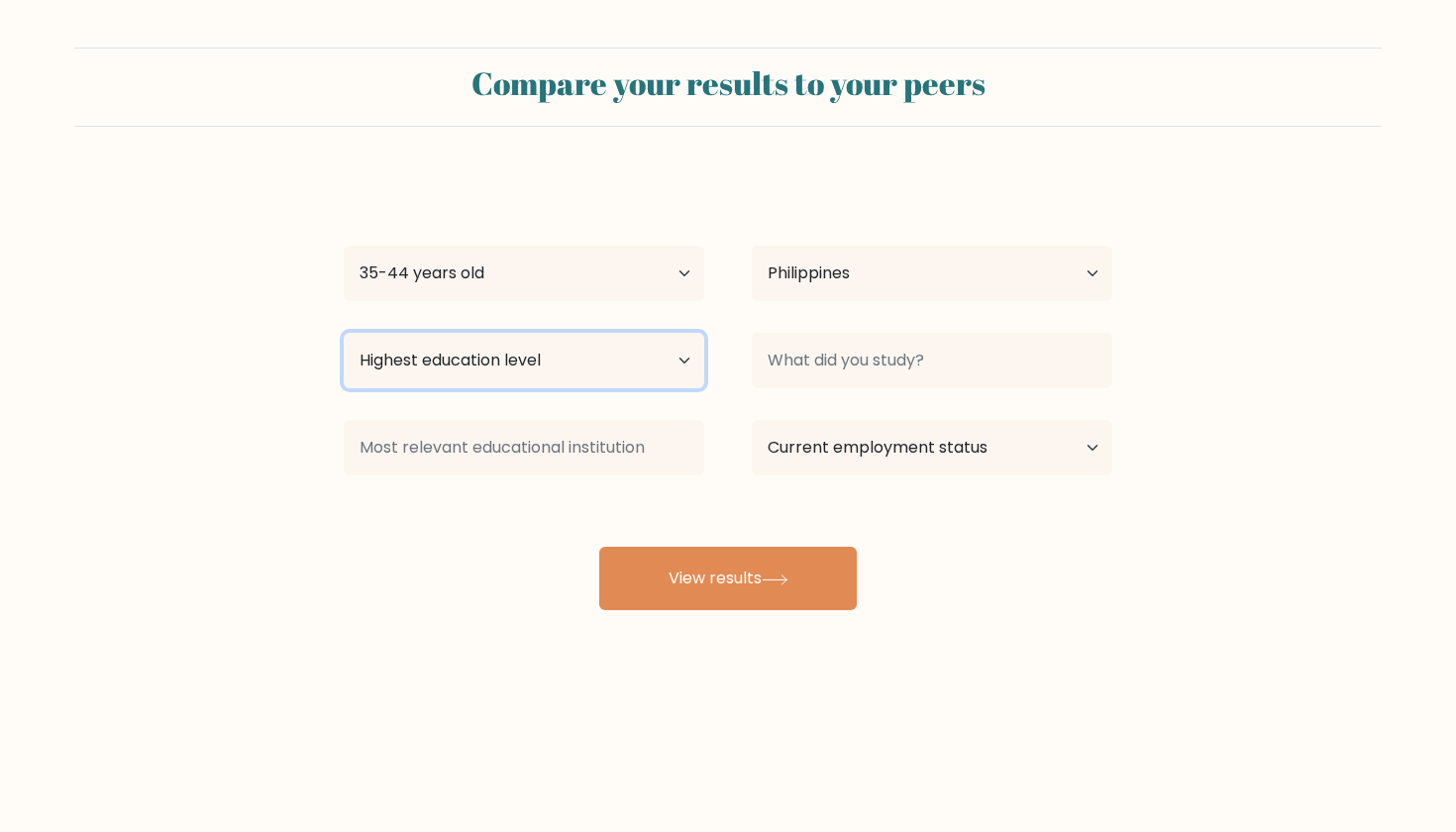 select on "bachelors_degree" 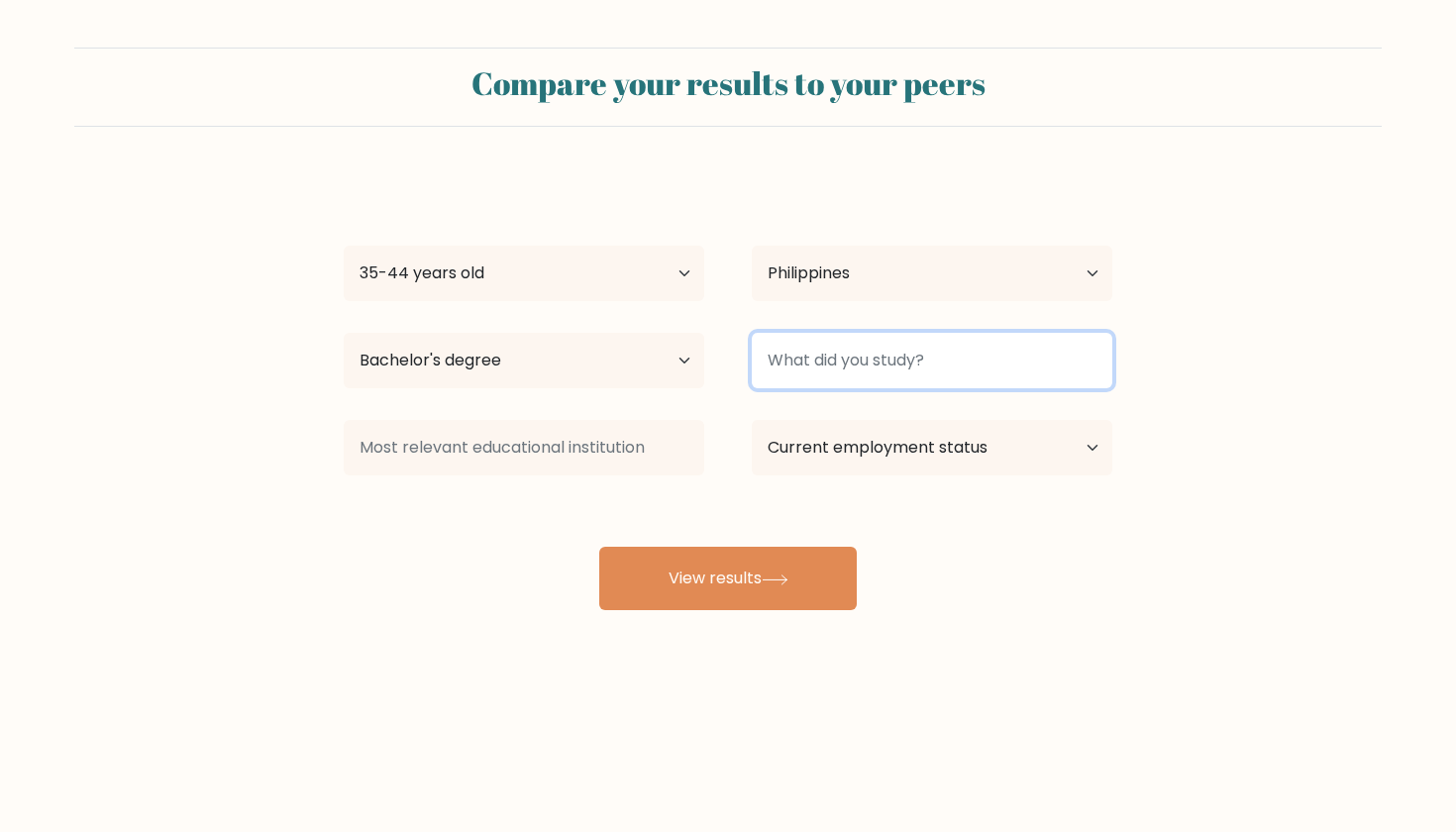 click at bounding box center [932, 361] 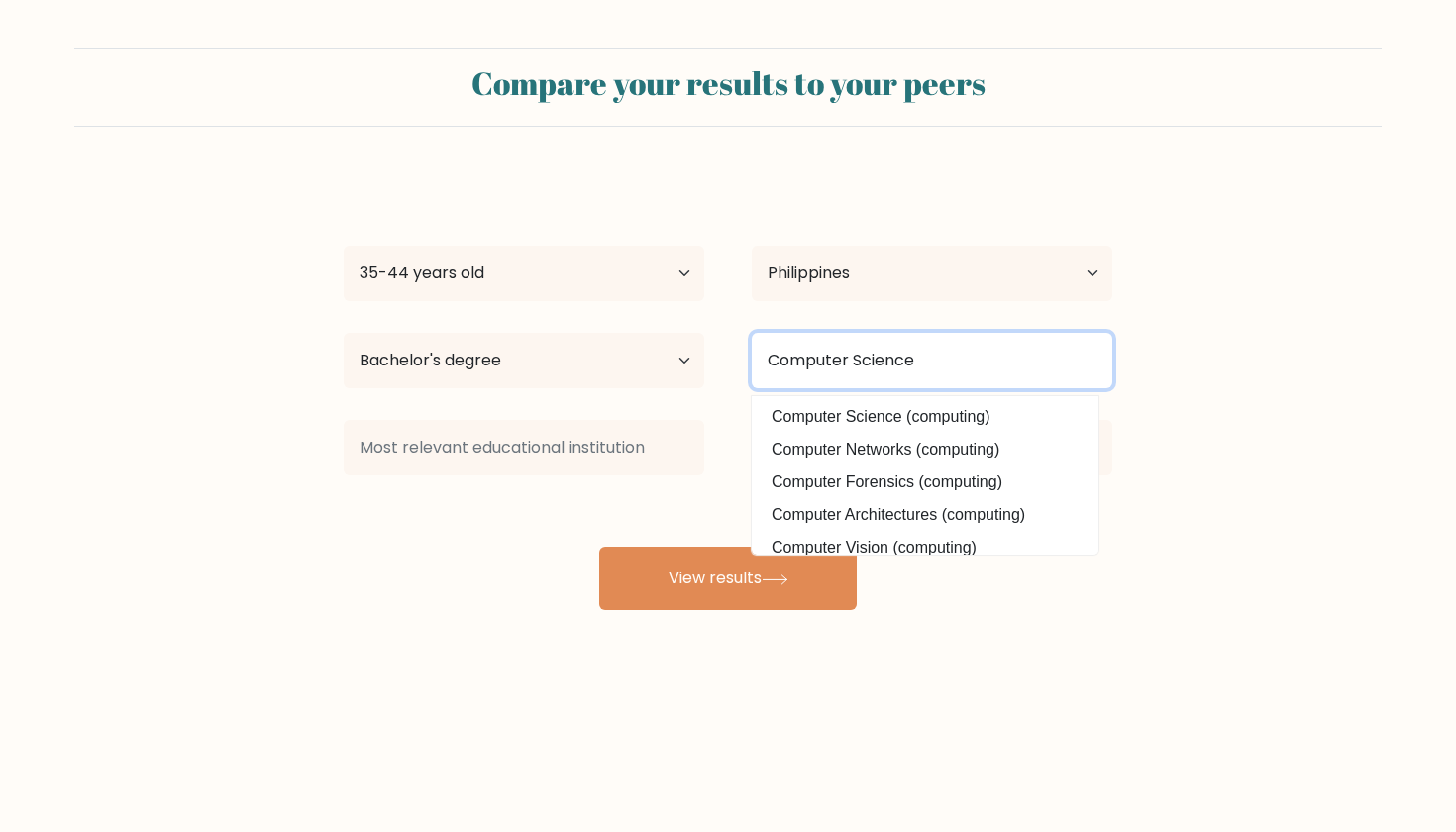 type on "Computer Science" 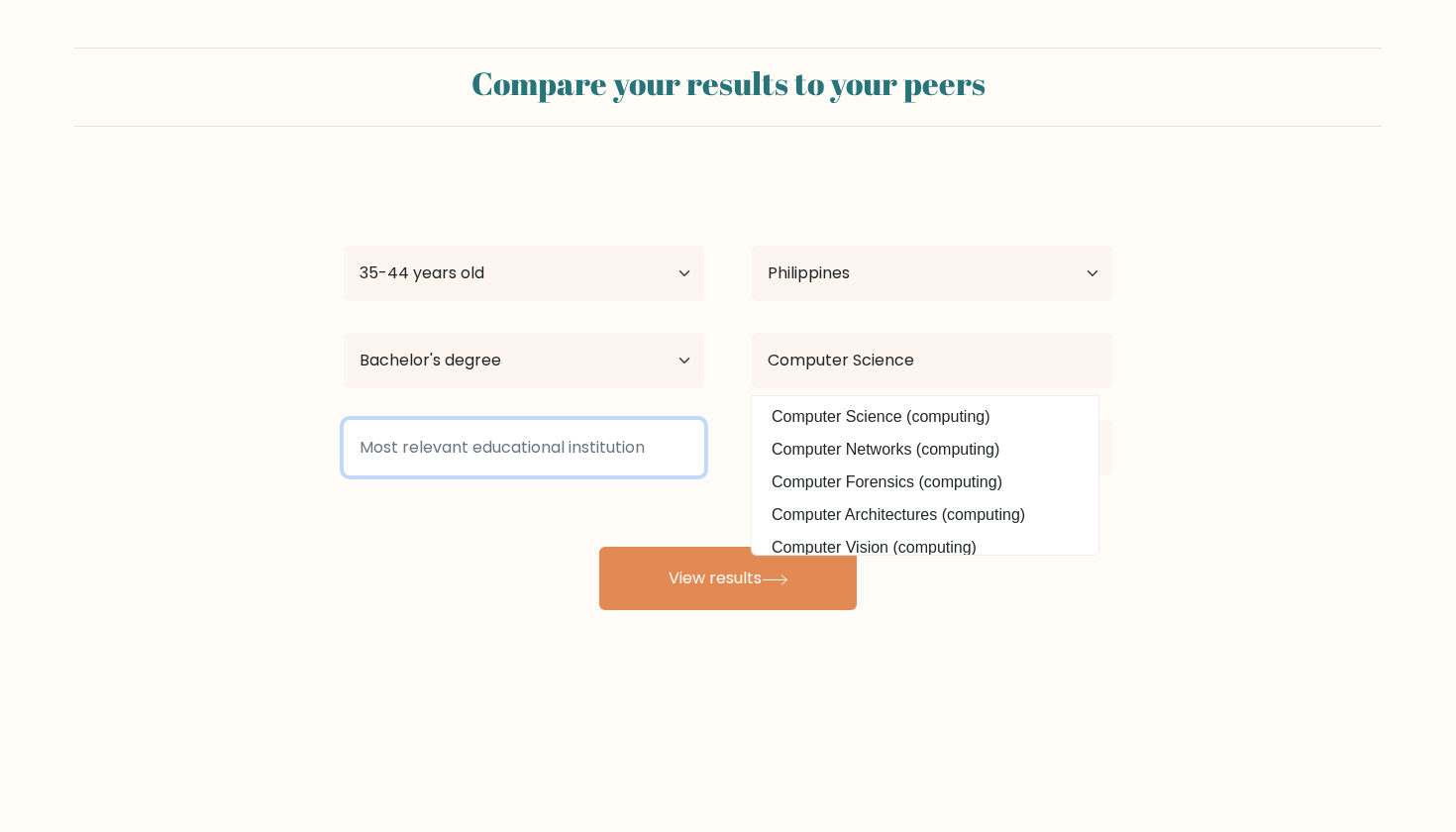 click at bounding box center (524, 448) 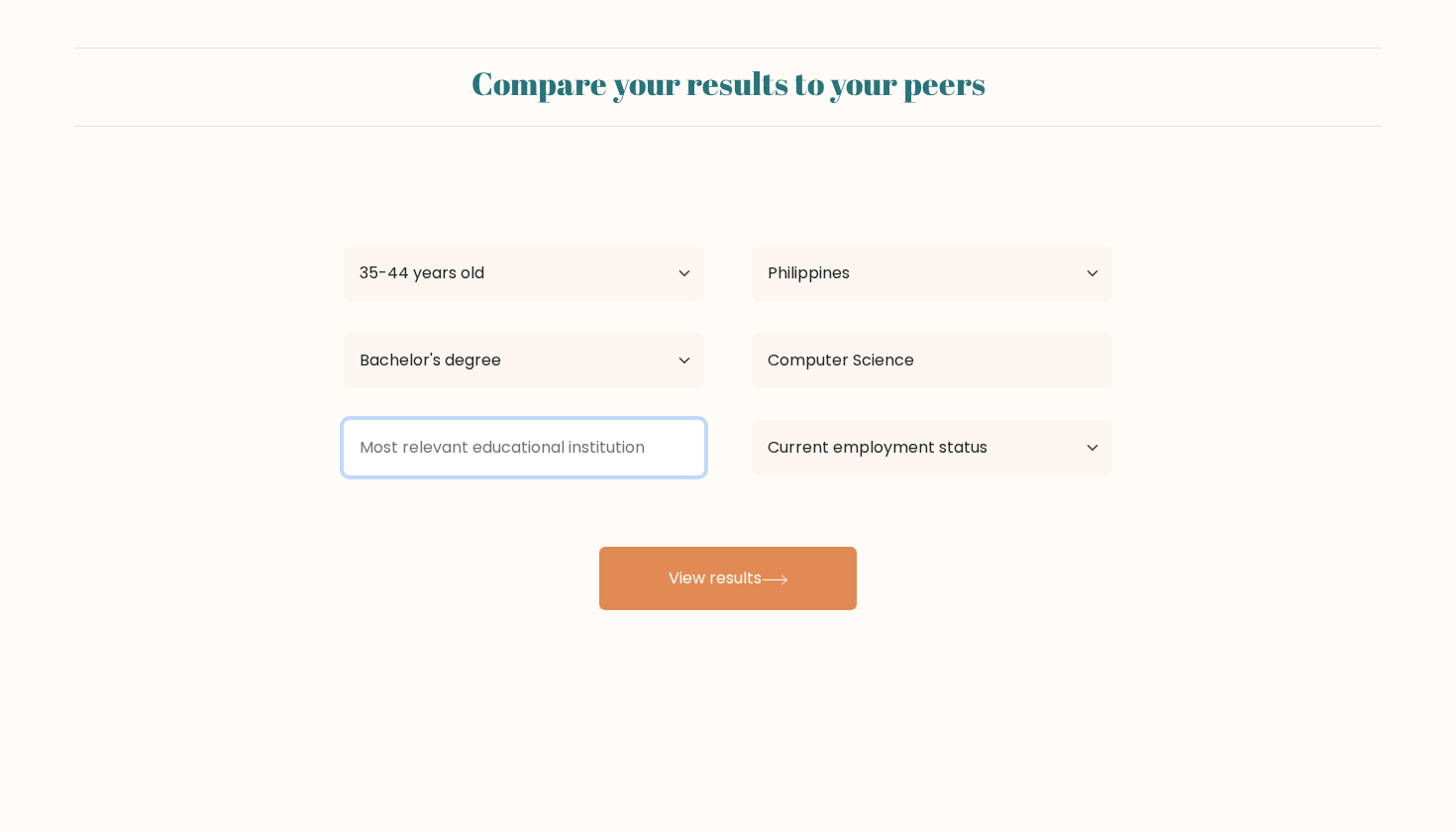 click at bounding box center [524, 448] 